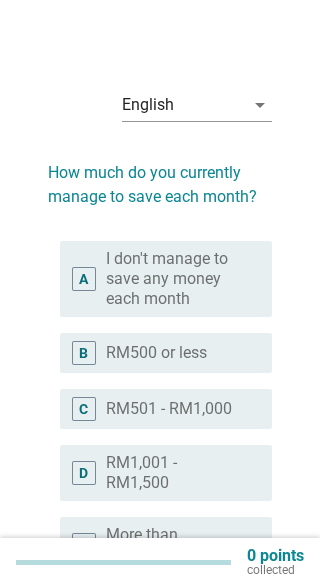 scroll, scrollTop: 0, scrollLeft: 0, axis: both 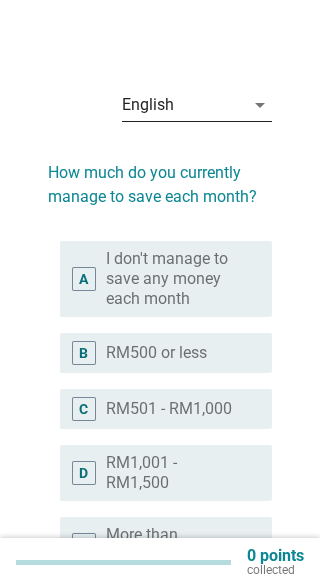 click on "arrow_drop_down" at bounding box center (260, 105) 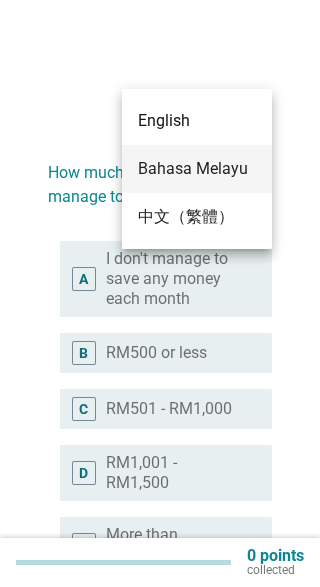 click on "Bahasa Melayu" at bounding box center [197, 169] 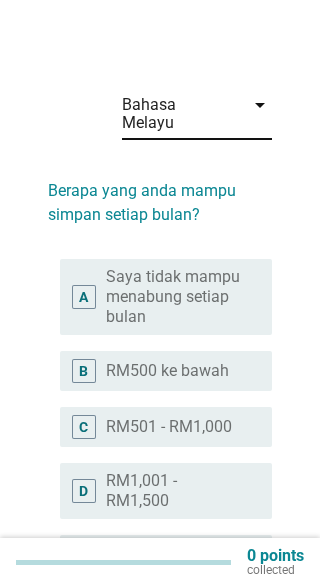 click on "Saya tidak mampu menabung setiap bulan" at bounding box center [173, 297] 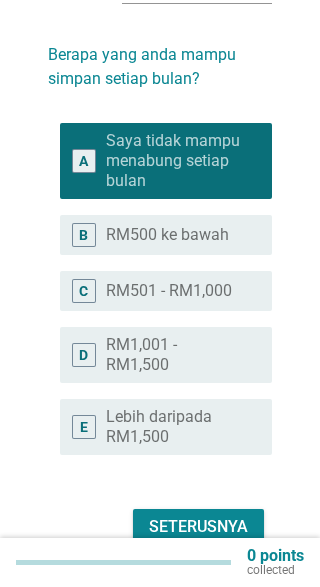 scroll, scrollTop: 147, scrollLeft: 0, axis: vertical 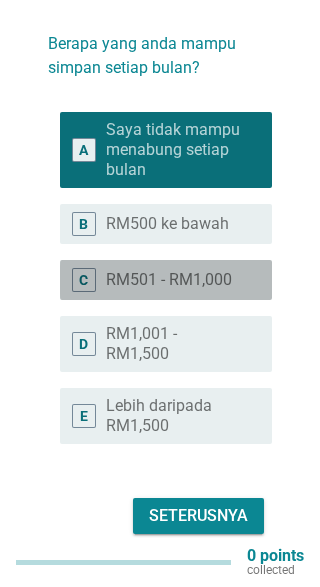 click on "RM501 - RM1,000" at bounding box center (169, 280) 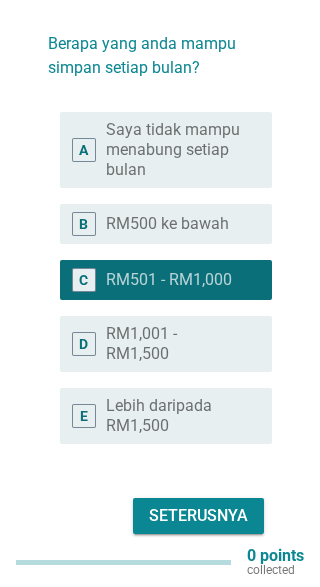 click on "Seterusnya" at bounding box center (198, 516) 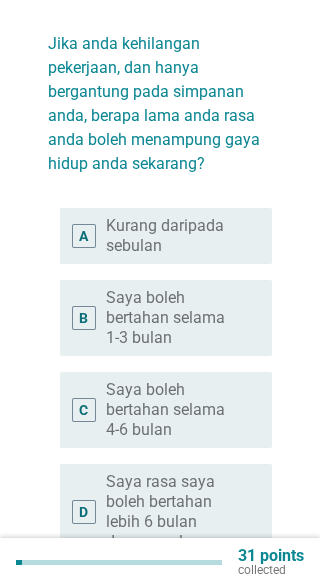 scroll, scrollTop: 0, scrollLeft: 0, axis: both 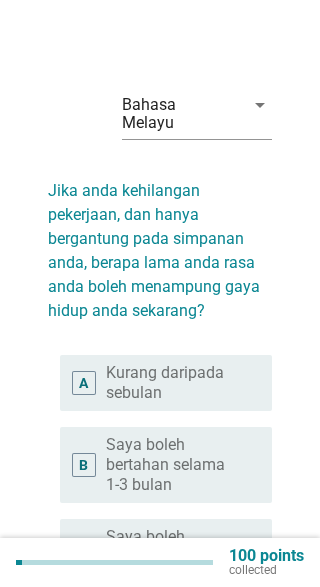 click on "Kurang daripada sebulan" at bounding box center [173, 383] 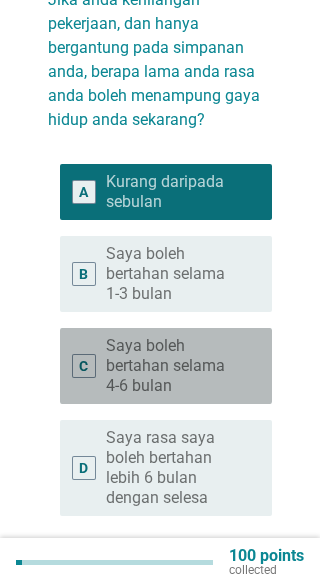 scroll, scrollTop: 263, scrollLeft: 0, axis: vertical 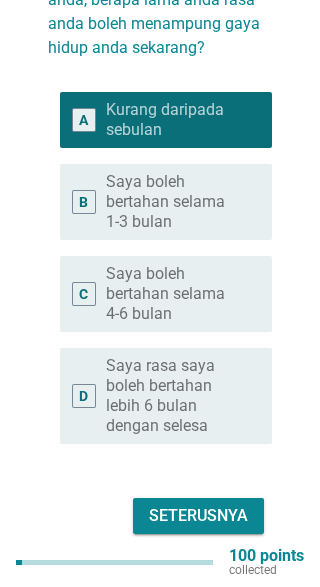 click on "Seterusnya" at bounding box center (198, 516) 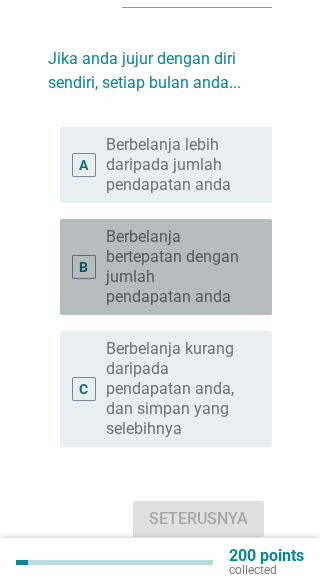 scroll, scrollTop: 135, scrollLeft: 0, axis: vertical 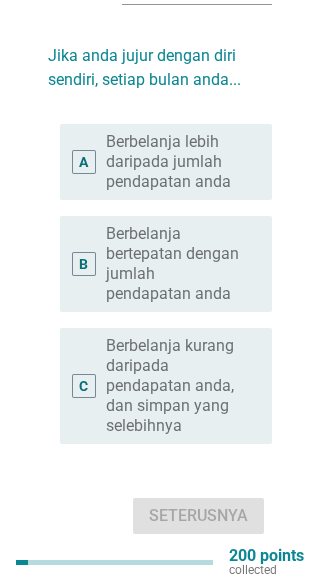 click on "Berbelanja kurang daripada pendapatan anda, dan simpan yang selebihnya" at bounding box center (173, 386) 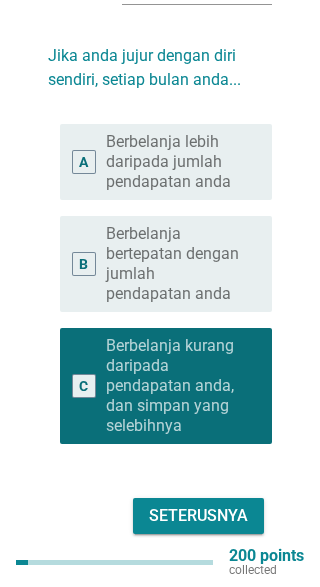 click on "Seterusnya" at bounding box center [198, 516] 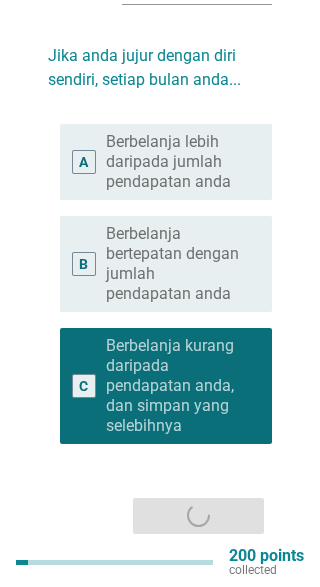 scroll, scrollTop: 0, scrollLeft: 0, axis: both 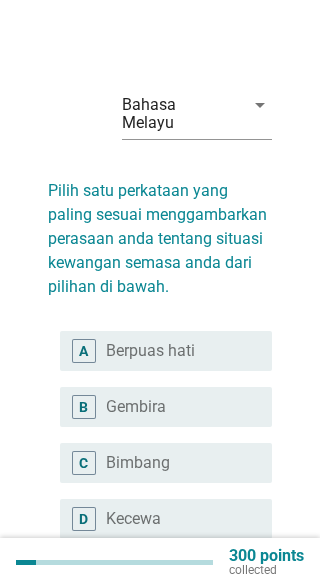 click on "radio_button_unchecked Bimbang" at bounding box center (173, 463) 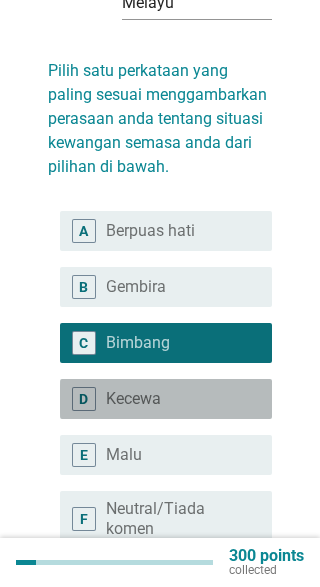 scroll, scrollTop: 214, scrollLeft: 0, axis: vertical 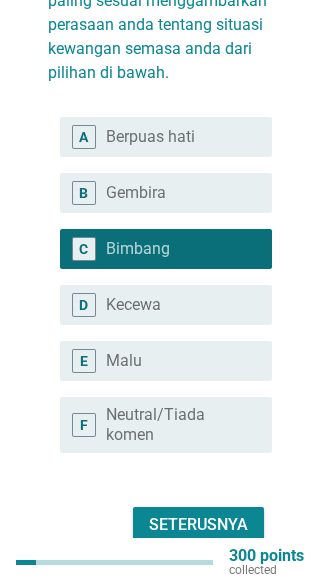 click on "Seterusnya" at bounding box center [198, 525] 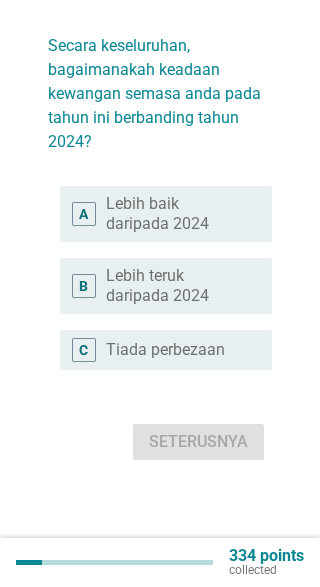 scroll, scrollTop: 0, scrollLeft: 0, axis: both 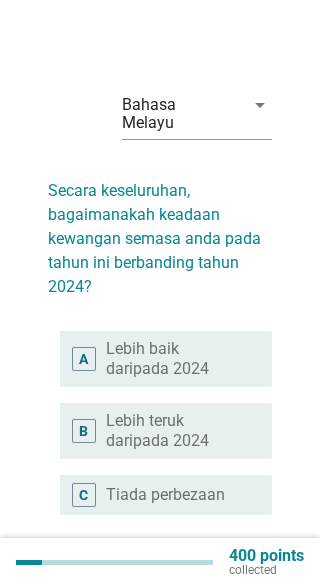 click on "Lebih teruk daripada 2024" at bounding box center (173, 431) 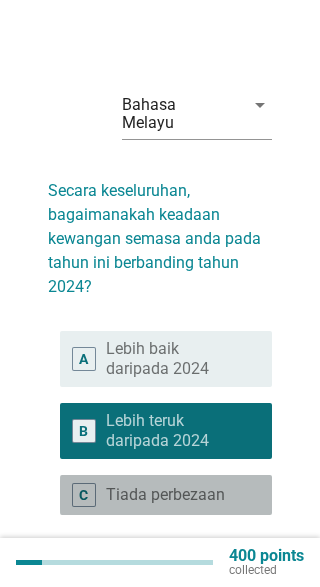 scroll, scrollTop: 71, scrollLeft: 0, axis: vertical 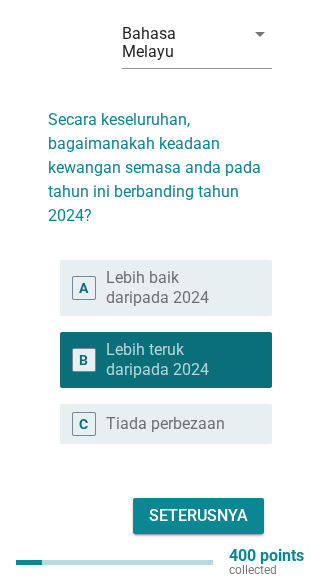 click on "Seterusnya" at bounding box center (198, 516) 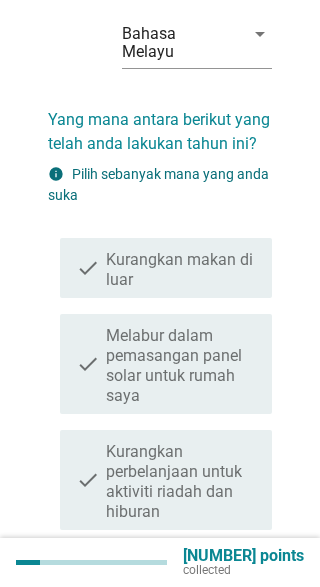 scroll, scrollTop: 0, scrollLeft: 0, axis: both 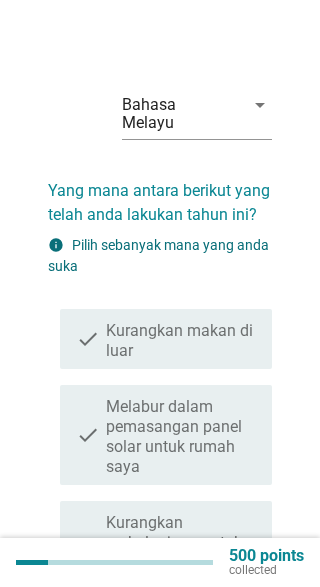 click on "Kurangkan makan di luar" at bounding box center (181, 341) 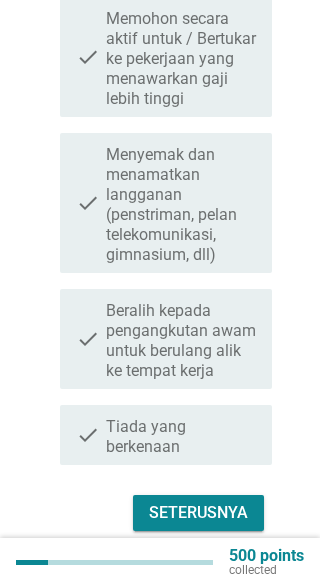 scroll, scrollTop: 1200, scrollLeft: 0, axis: vertical 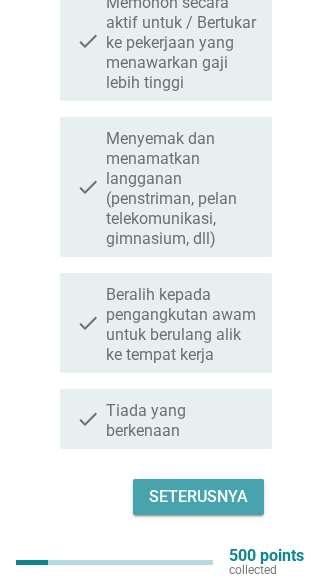 click on "Seterusnya" at bounding box center (198, 497) 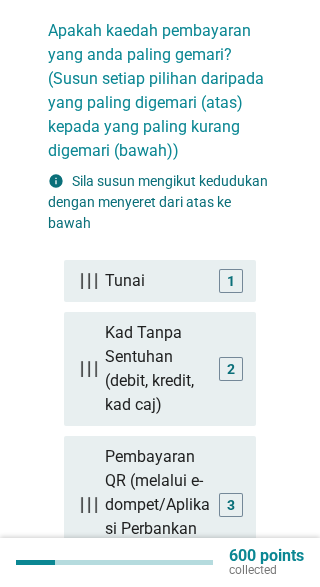 scroll, scrollTop: 162, scrollLeft: 0, axis: vertical 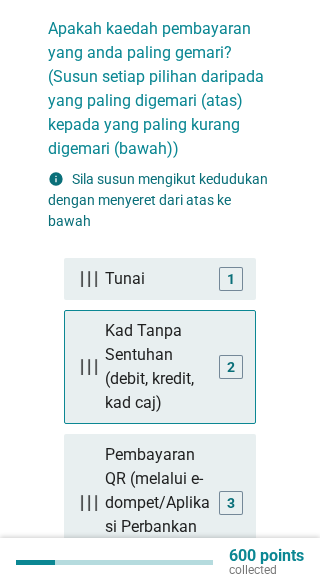 click on "Kad Tanpa Sentuhan (debit, kredit, kad caj)" at bounding box center [160, 367] 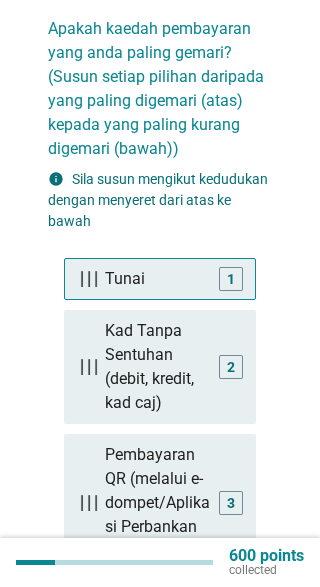 click on "Tunai" at bounding box center [160, 279] 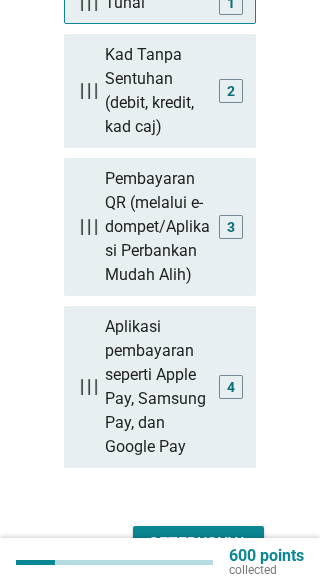 scroll, scrollTop: 464, scrollLeft: 0, axis: vertical 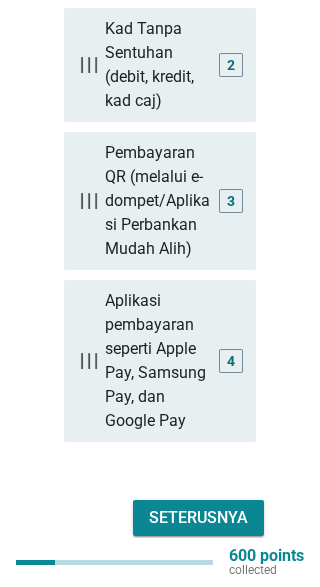 click on "Seterusnya" at bounding box center (198, 518) 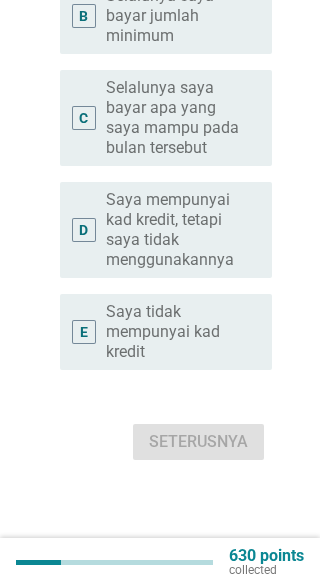 scroll, scrollTop: 0, scrollLeft: 0, axis: both 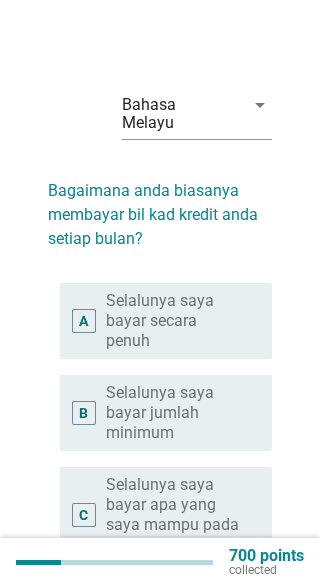click on "Selalunya saya bayar jumlah minimum" at bounding box center [173, 413] 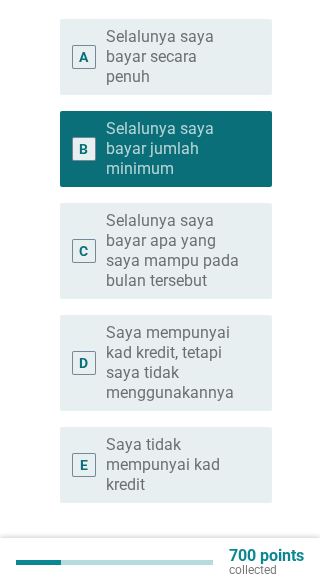 scroll, scrollTop: 323, scrollLeft: 0, axis: vertical 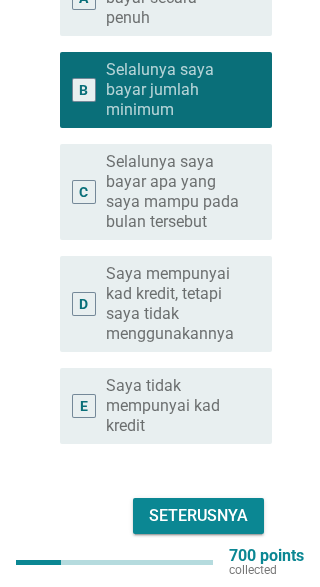 click on "Seterusnya" at bounding box center [198, 516] 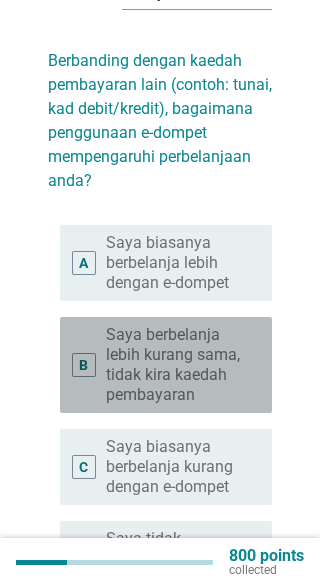 scroll, scrollTop: 131, scrollLeft: 0, axis: vertical 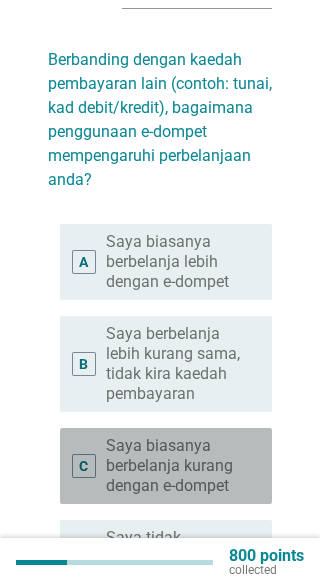 click on "Saya biasanya berbelanja kurang dengan e-dompet" at bounding box center [173, 466] 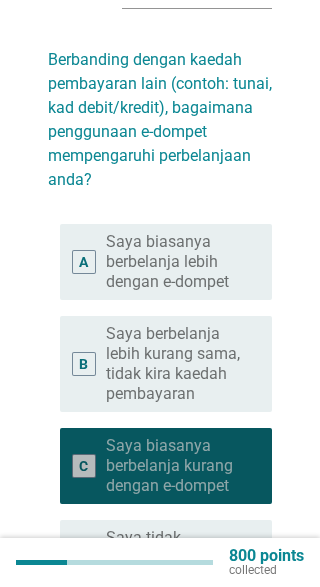 scroll, scrollTop: 283, scrollLeft: 0, axis: vertical 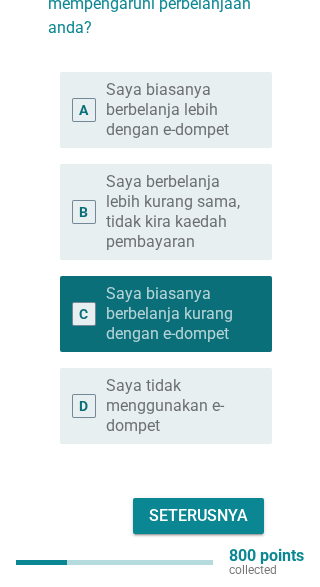 click on "Seterusnya" at bounding box center [198, 516] 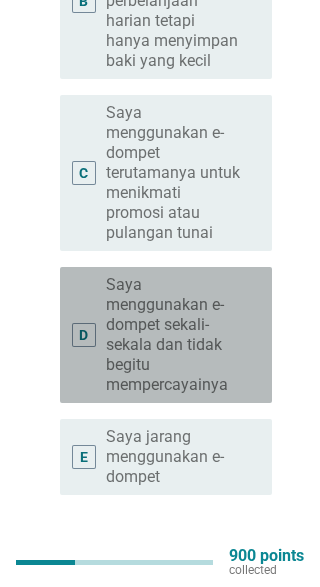 scroll, scrollTop: 602, scrollLeft: 0, axis: vertical 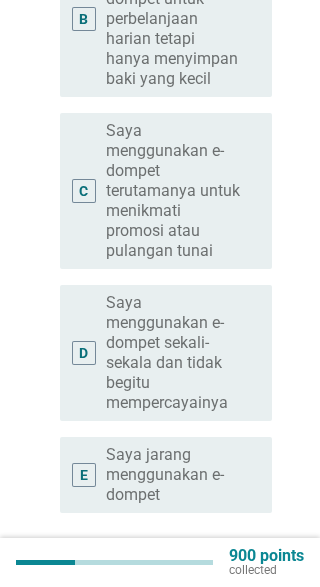 click on "Saya menggunakan e-dompet terutamanya untuk menikmati promosi atau pulangan tunai" at bounding box center (173, 191) 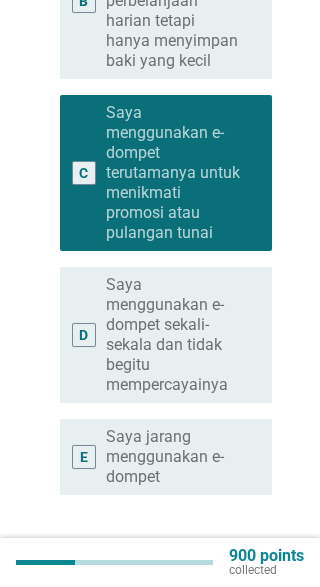 scroll, scrollTop: 671, scrollLeft: 0, axis: vertical 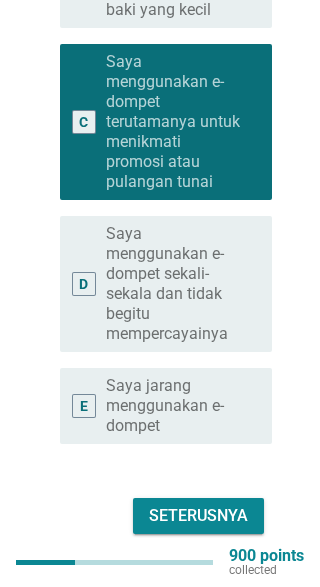 click on "Seterusnya" at bounding box center [198, 516] 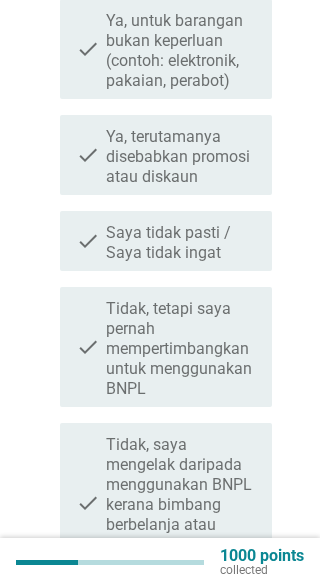 scroll, scrollTop: 594, scrollLeft: 0, axis: vertical 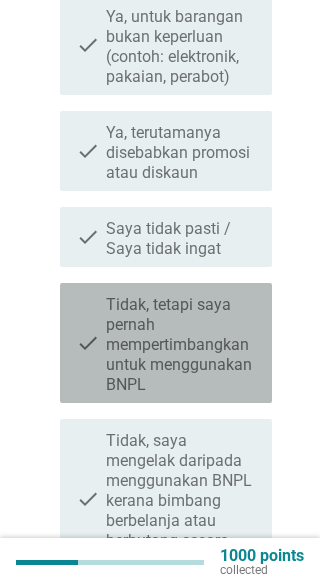 click on "Tidak, tetapi saya pernah mempertimbangkan untuk menggunakan BNPL" at bounding box center (181, 345) 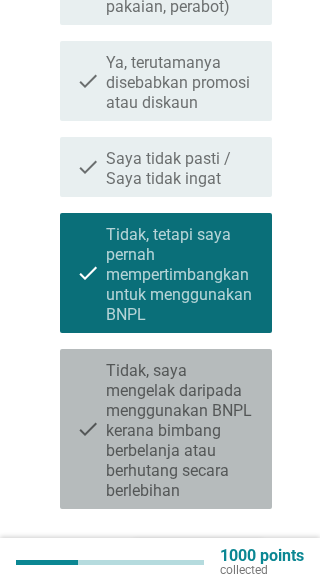 scroll, scrollTop: 704, scrollLeft: 0, axis: vertical 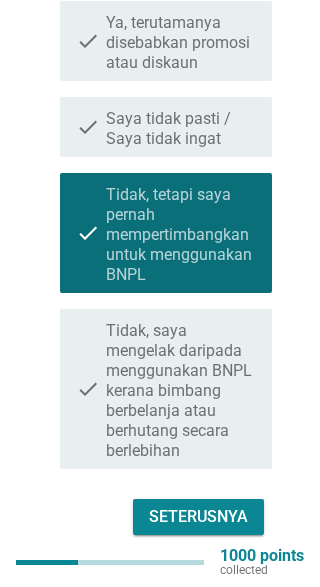 click on "Seterusnya" at bounding box center [198, 517] 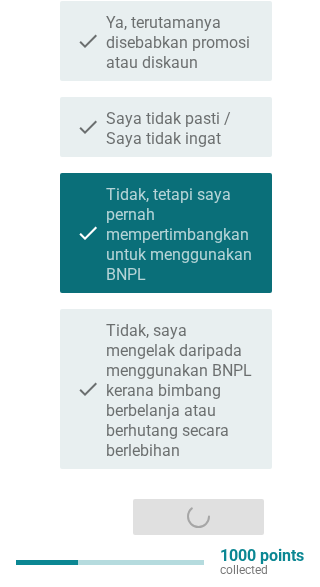 scroll, scrollTop: 0, scrollLeft: 0, axis: both 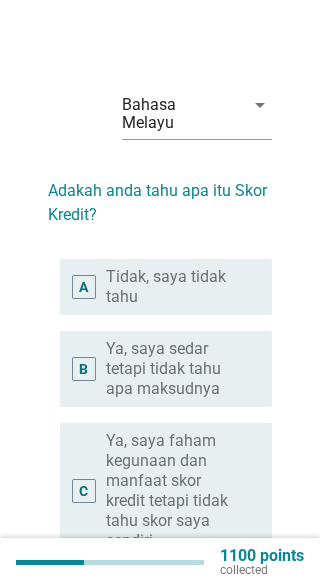 click on "Ya, saya sedar tetapi tidak tahu apa maksudnya" at bounding box center (173, 369) 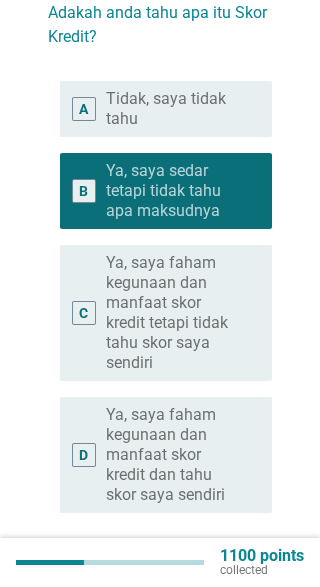 scroll, scrollTop: 247, scrollLeft: 0, axis: vertical 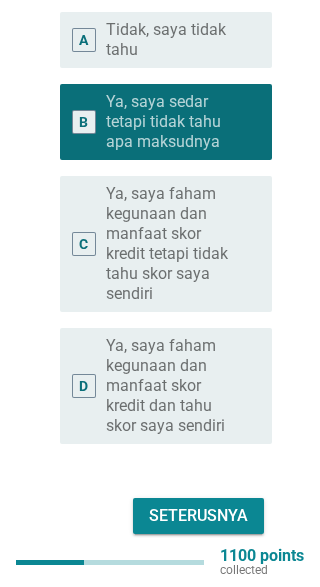 click on "Seterusnya" at bounding box center (198, 516) 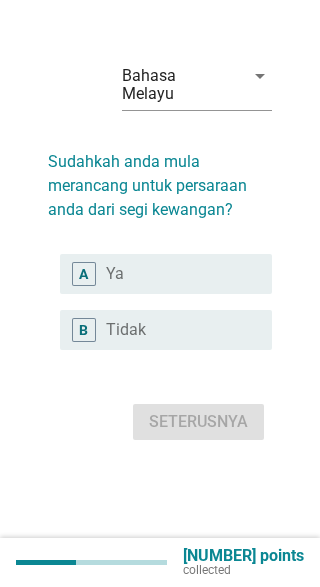 scroll, scrollTop: 0, scrollLeft: 0, axis: both 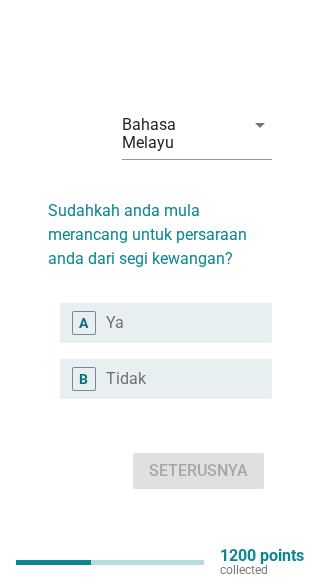 click on "radio_button_unchecked Ya" at bounding box center [173, 323] 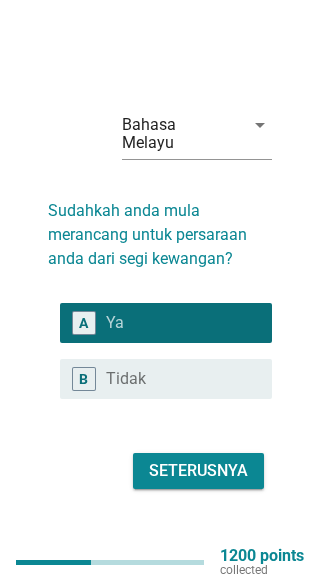 click on "Seterusnya" at bounding box center [198, 471] 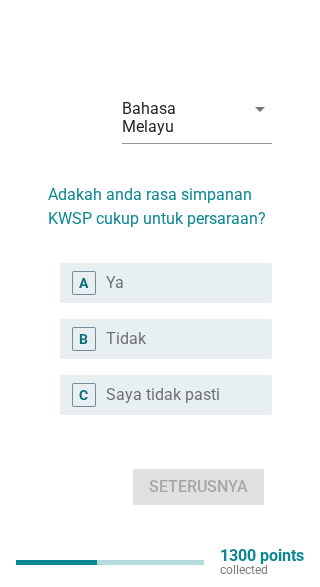 click on "radio_button_unchecked Ya" at bounding box center (181, 283) 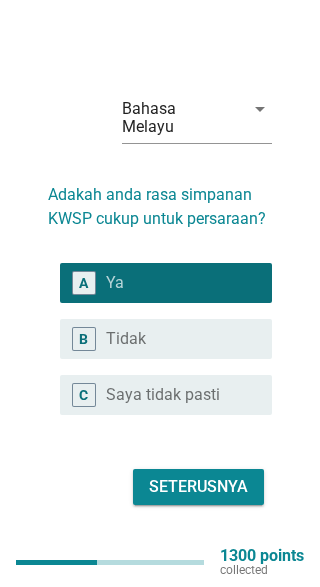 click on "Seterusnya" at bounding box center [198, 487] 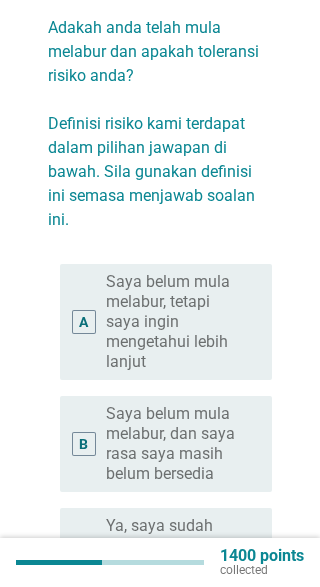 scroll, scrollTop: 164, scrollLeft: 0, axis: vertical 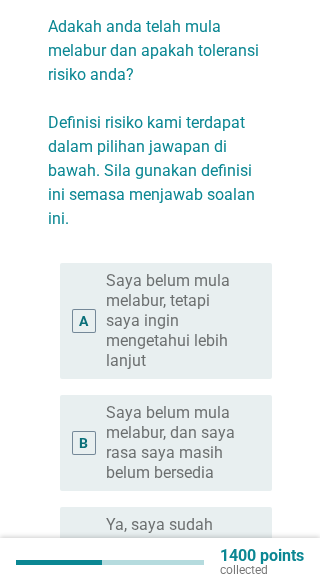click on "radio_button_unchecked Saya belum mula melabur, tetapi saya ingin mengetahui lebih lanjut" at bounding box center (181, 321) 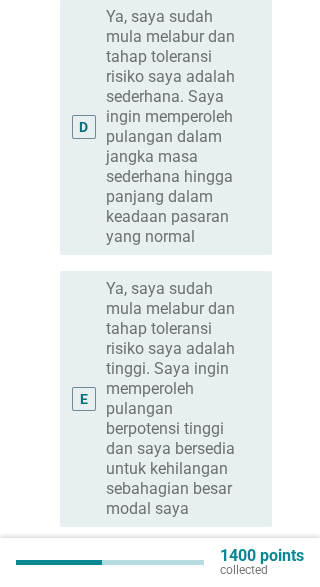 scroll, scrollTop: 963, scrollLeft: 0, axis: vertical 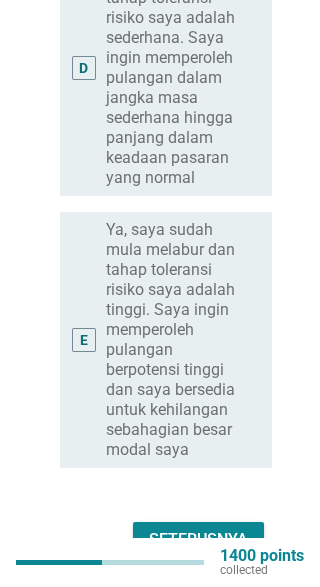 click on "Seterusnya" at bounding box center [198, 540] 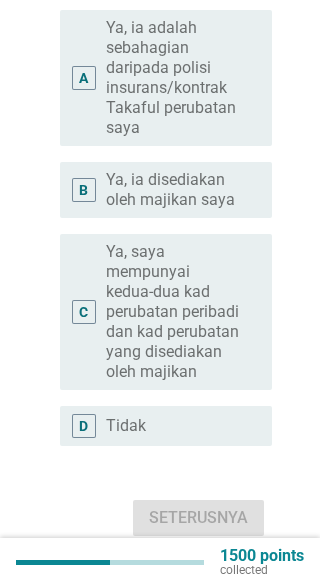scroll, scrollTop: 251, scrollLeft: 0, axis: vertical 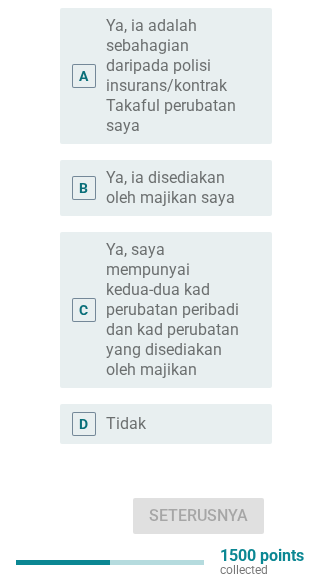 click on "radio_button_unchecked Tidak" at bounding box center (173, 424) 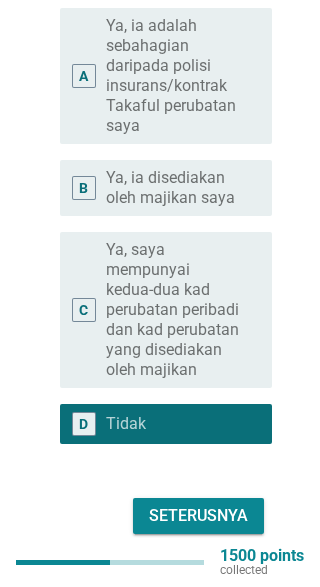 click on "Seterusnya" at bounding box center (198, 516) 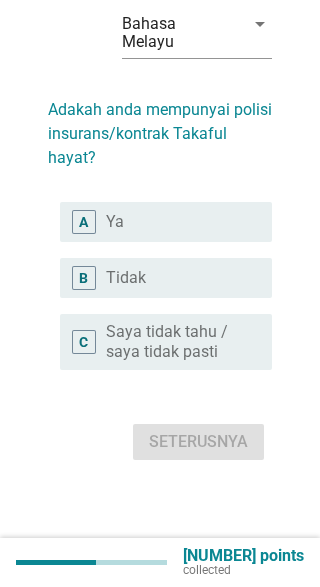 scroll, scrollTop: 0, scrollLeft: 0, axis: both 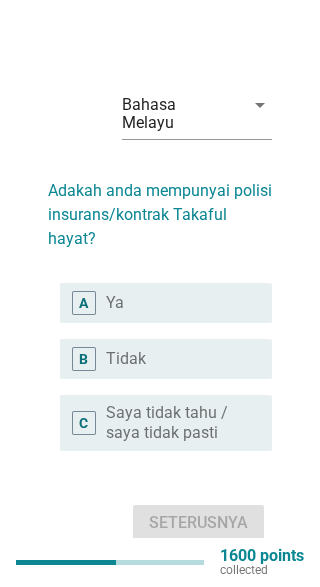 click on "radio_button_unchecked Tidak" at bounding box center (173, 359) 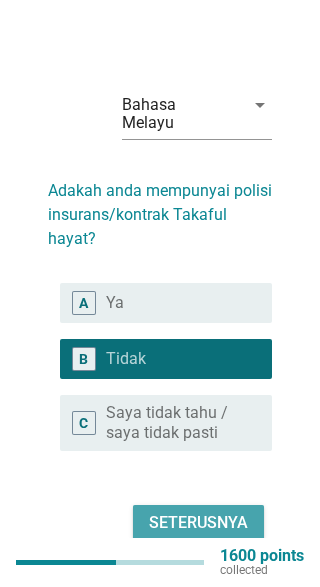 click on "Seterusnya" at bounding box center (198, 523) 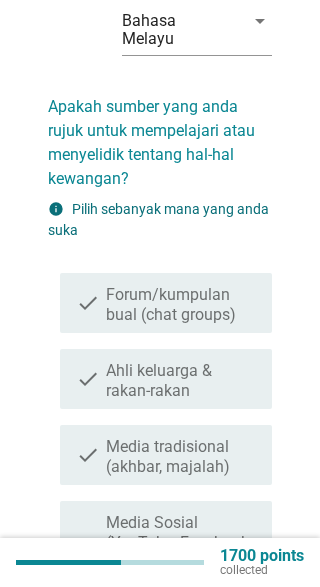 scroll, scrollTop: 97, scrollLeft: 0, axis: vertical 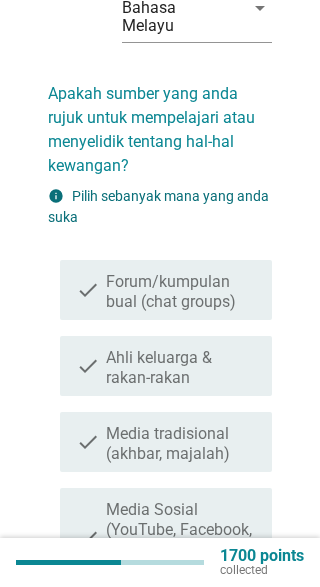 click on "Ahli keluarga & rakan-rakan" at bounding box center (181, 368) 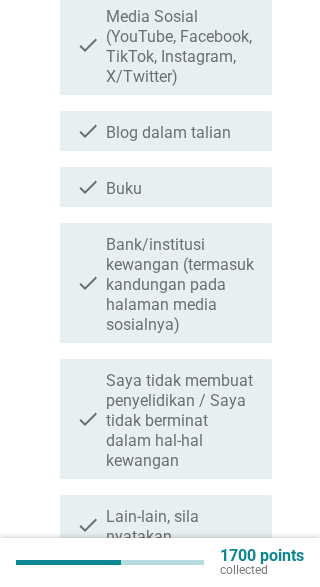 scroll, scrollTop: 676, scrollLeft: 0, axis: vertical 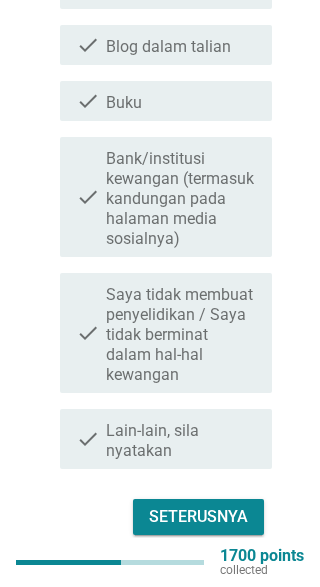 click on "Seterusnya" at bounding box center (198, 517) 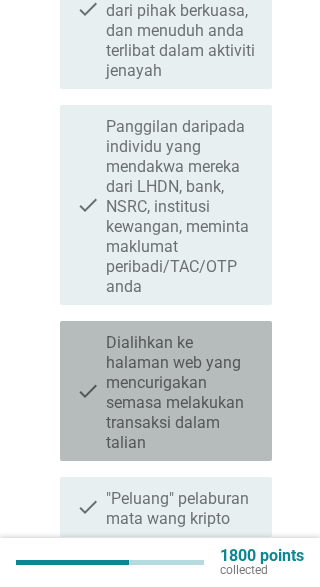 scroll, scrollTop: 409, scrollLeft: 0, axis: vertical 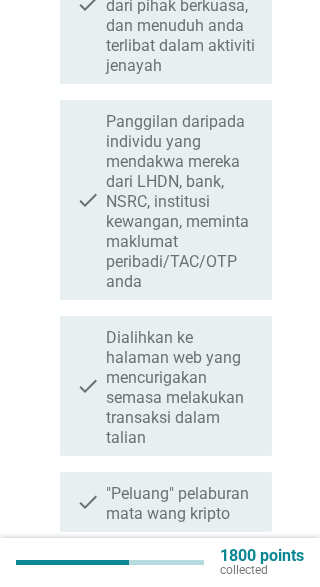 click on "Dialihkan ke halaman web yang mencurigakan semasa melakukan transaksi dalam talian" at bounding box center (181, 388) 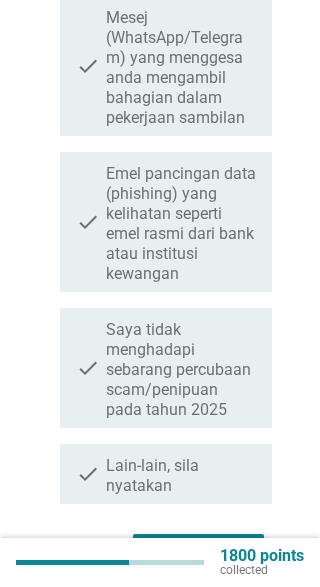 scroll, scrollTop: 1132, scrollLeft: 0, axis: vertical 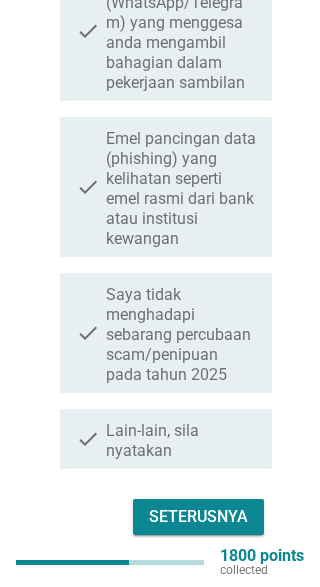 click on "Seterusnya" at bounding box center (198, 517) 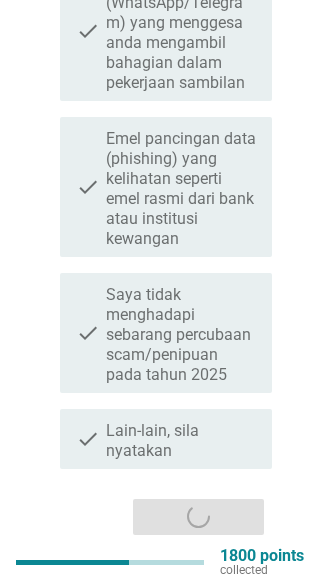 scroll, scrollTop: 0, scrollLeft: 0, axis: both 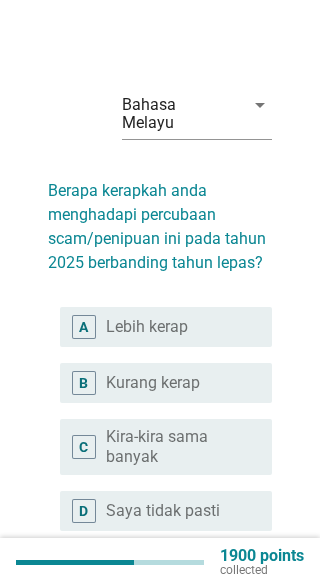 click on "radio_button_unchecked Kurang kerap" at bounding box center (181, 383) 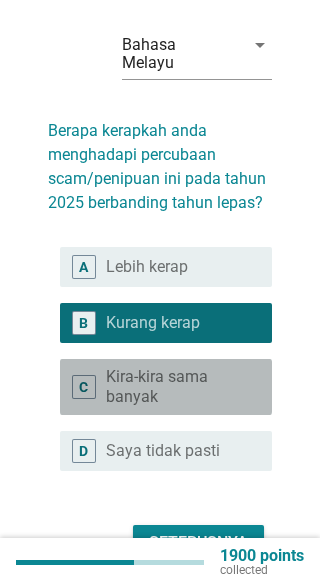 scroll, scrollTop: 87, scrollLeft: 0, axis: vertical 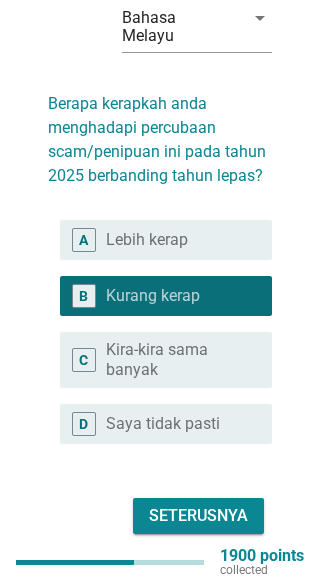 click on "Seterusnya" at bounding box center [198, 516] 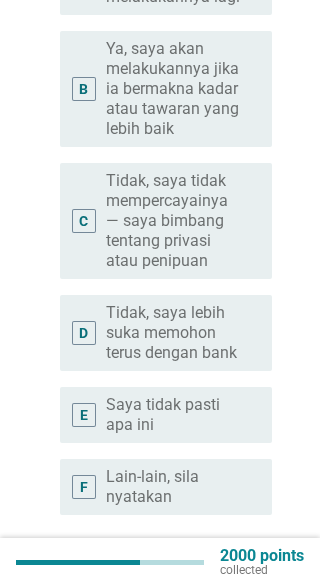 scroll, scrollTop: 599, scrollLeft: 0, axis: vertical 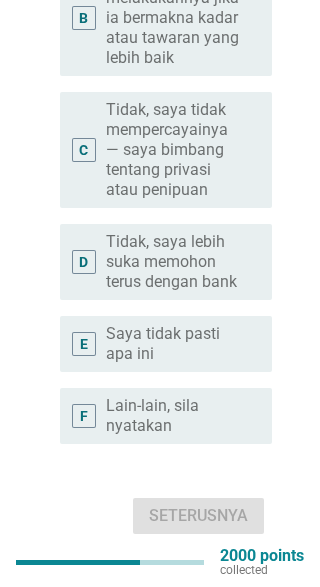 click on "Tidak, saya tidak mempercayainya — saya bimbang tentang privasi atau penipuan" at bounding box center [173, 150] 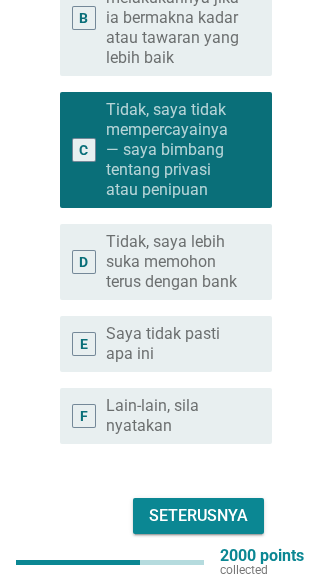 click on "Seterusnya" at bounding box center (198, 516) 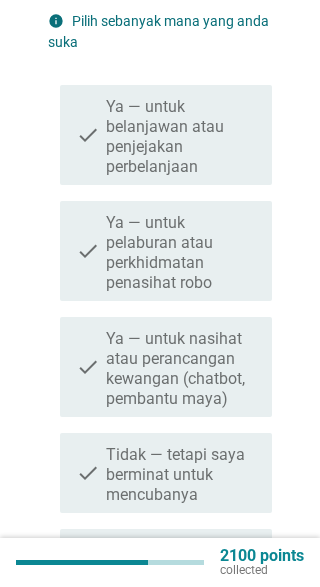 scroll, scrollTop: 324, scrollLeft: 0, axis: vertical 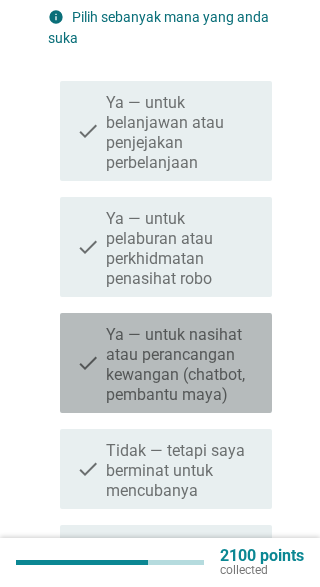 click on "Ya — untuk nasihat atau perancangan kewangan (chatbot, pembantu maya)" at bounding box center (181, 365) 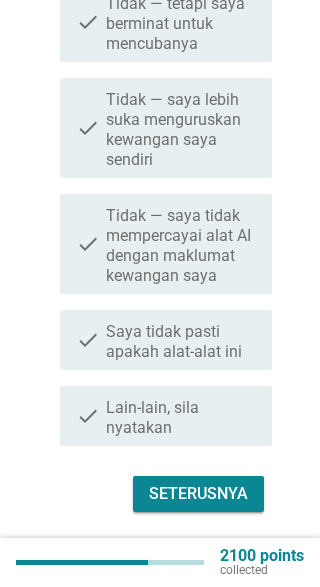 scroll, scrollTop: 772, scrollLeft: 0, axis: vertical 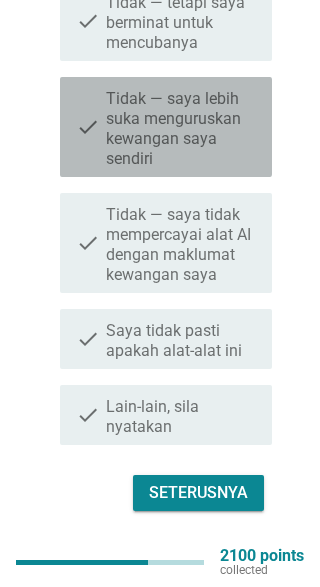 click on "Tidak — saya lebih suka menguruskan kewangan saya sendiri" at bounding box center (181, 129) 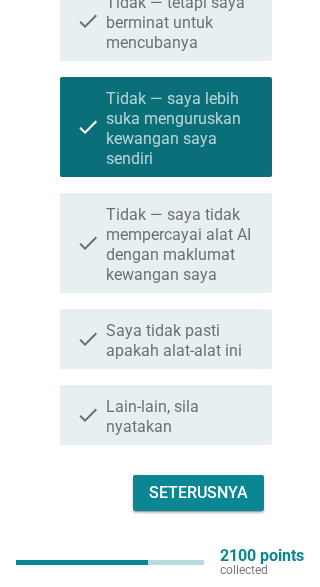 click on "Seterusnya" at bounding box center (198, 493) 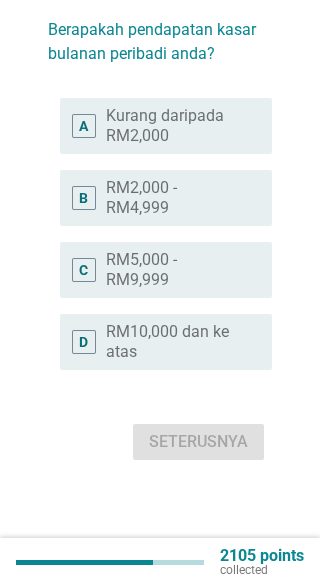 scroll, scrollTop: 0, scrollLeft: 0, axis: both 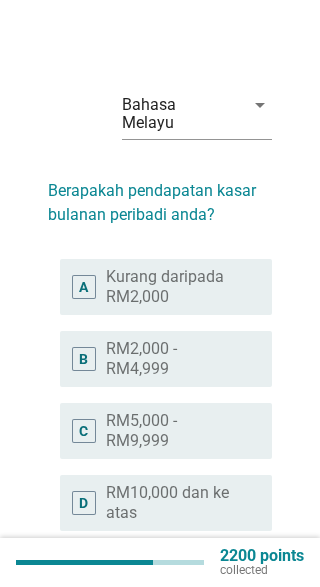click on "Kurang daripada RM2,000" at bounding box center (173, 287) 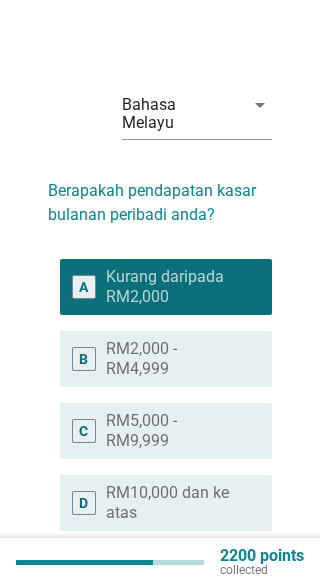 click on "Seterusnya" at bounding box center [198, 603] 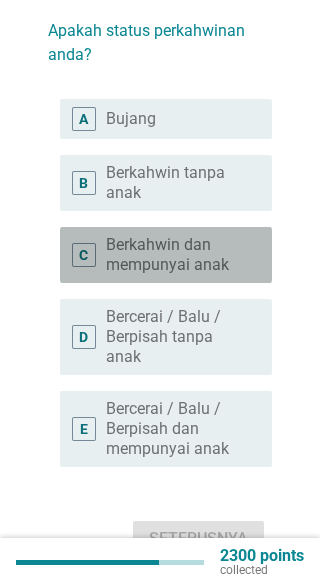 scroll, scrollTop: 160, scrollLeft: 0, axis: vertical 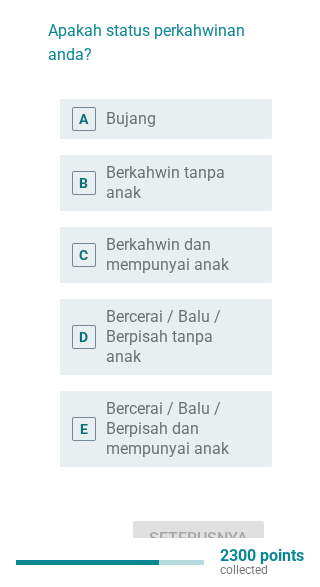 click on "Bercerai / Balu / Berpisah dan mempunyai anak" at bounding box center [173, 429] 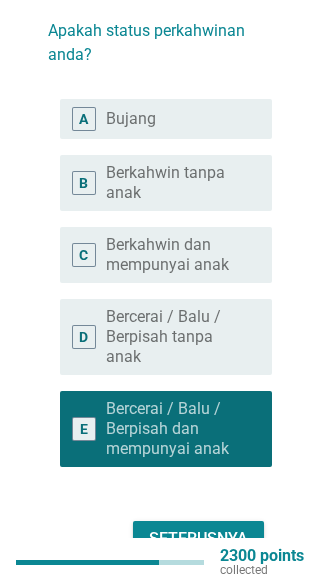 click on "Seterusnya" at bounding box center (198, 539) 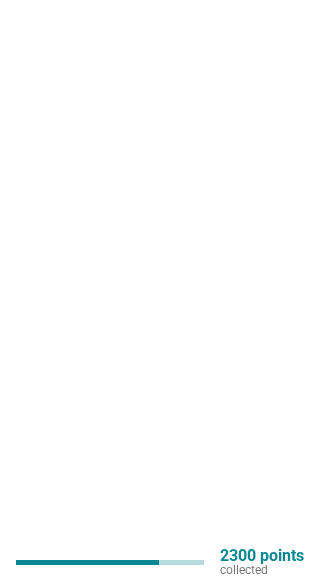 scroll, scrollTop: 0, scrollLeft: 0, axis: both 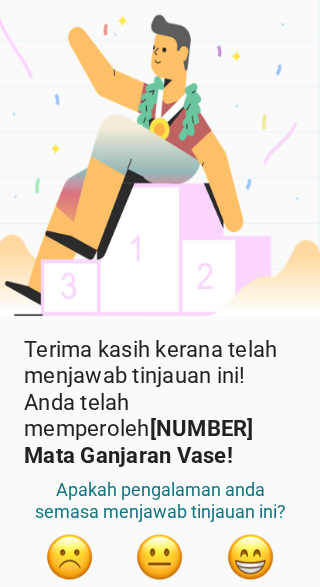 click at bounding box center [251, 557] 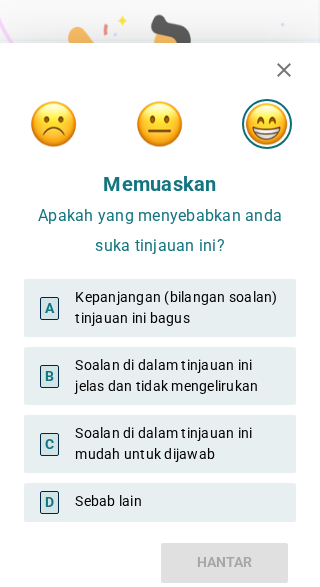 click on "B
Soalan di dalam tinjauan ini jelas dan tidak mengelirukan" at bounding box center [160, 376] 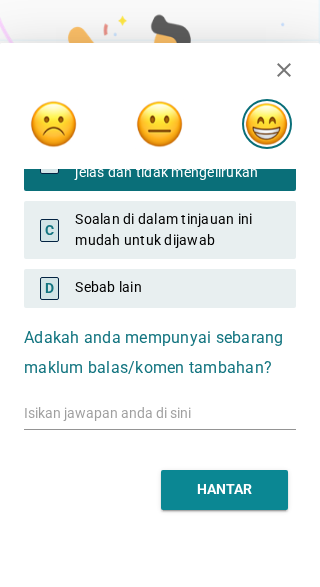 scroll, scrollTop: 223, scrollLeft: 0, axis: vertical 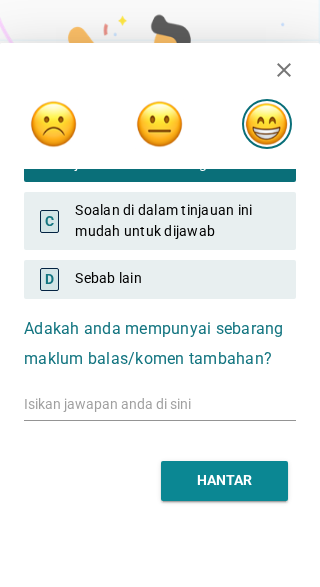 click on "HANTAR" at bounding box center (224, 480) 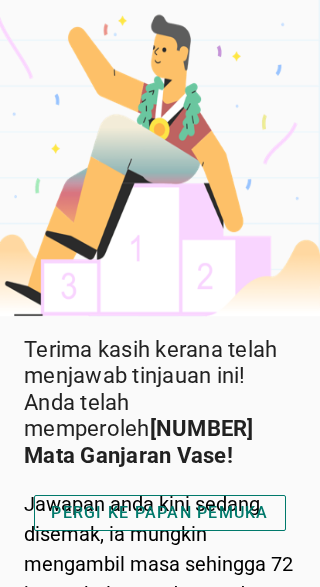 click on "PERGI KE PAPAN PEMUKA" at bounding box center (159, 513) 